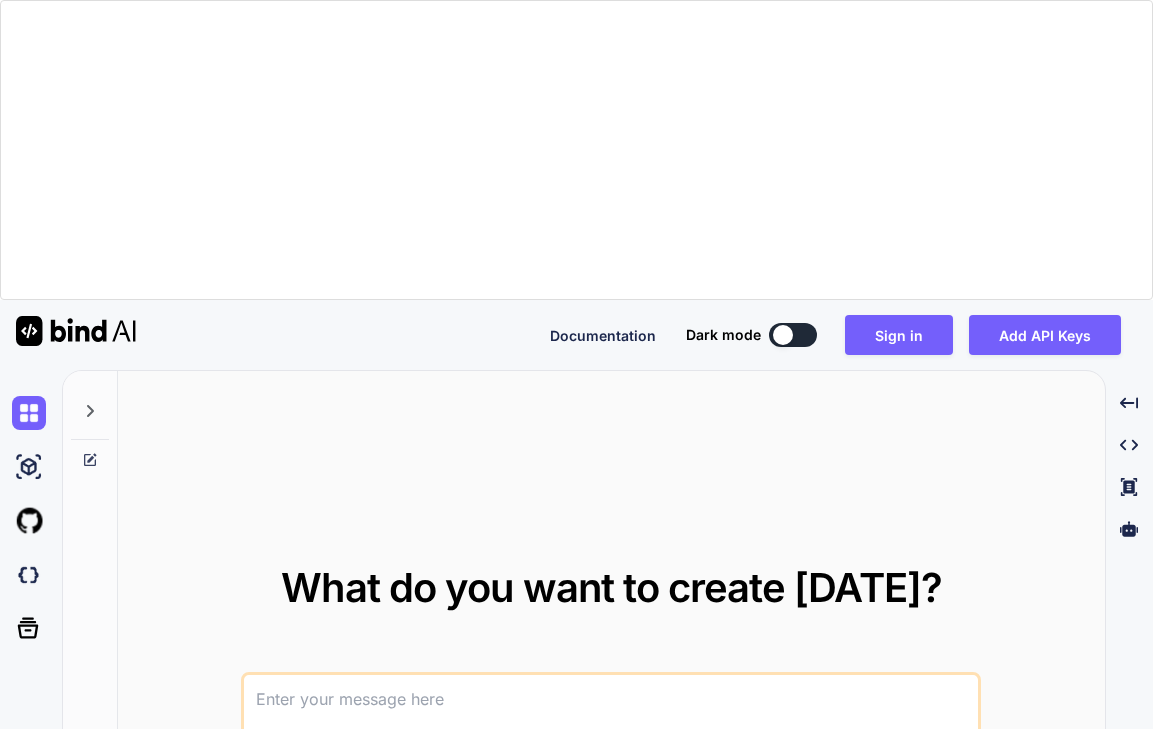 scroll, scrollTop: 0, scrollLeft: 0, axis: both 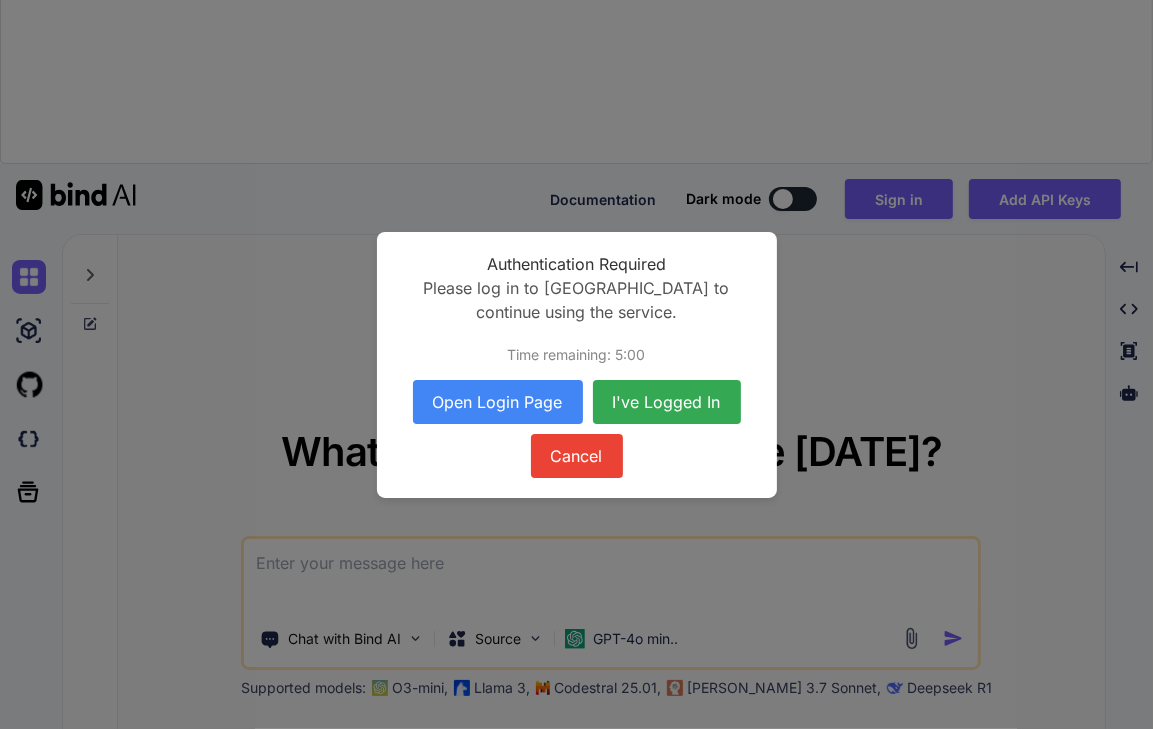 click on "Open Login Page" at bounding box center (498, 402) 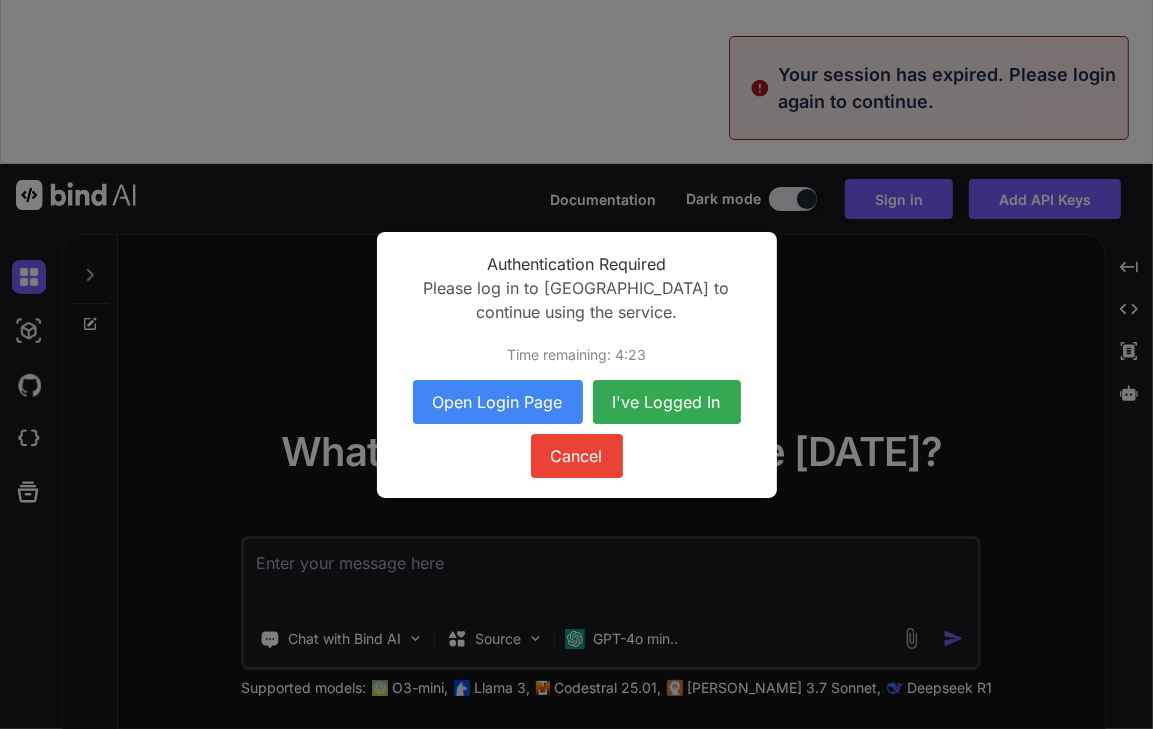 click on "I've Logged In" at bounding box center [667, 402] 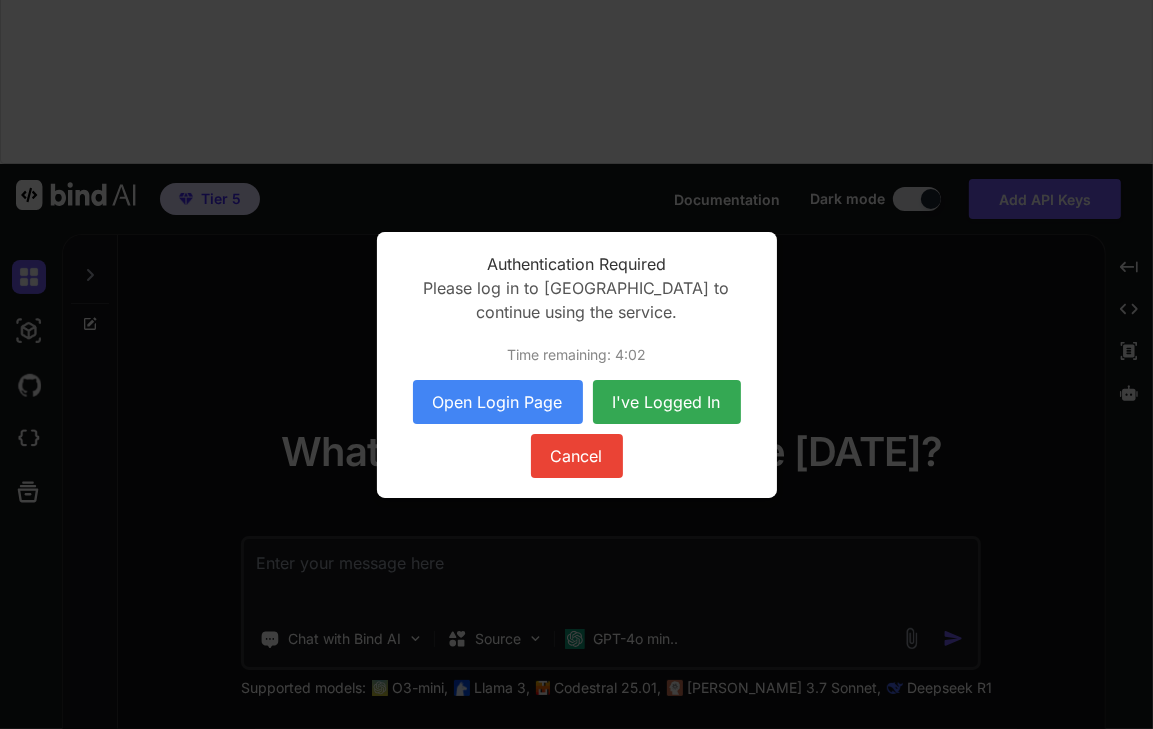 click on "I've Logged In" at bounding box center [667, 402] 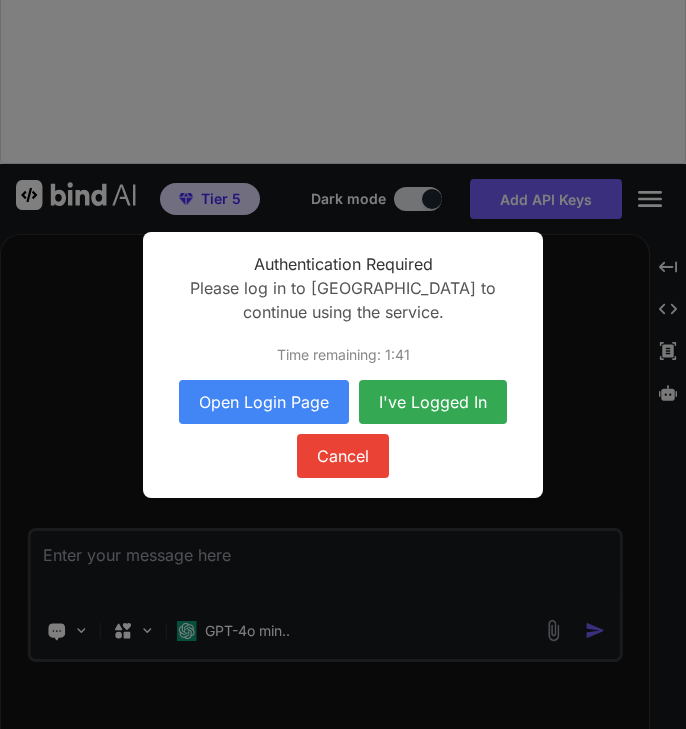 click on "Cancel" at bounding box center [343, 456] 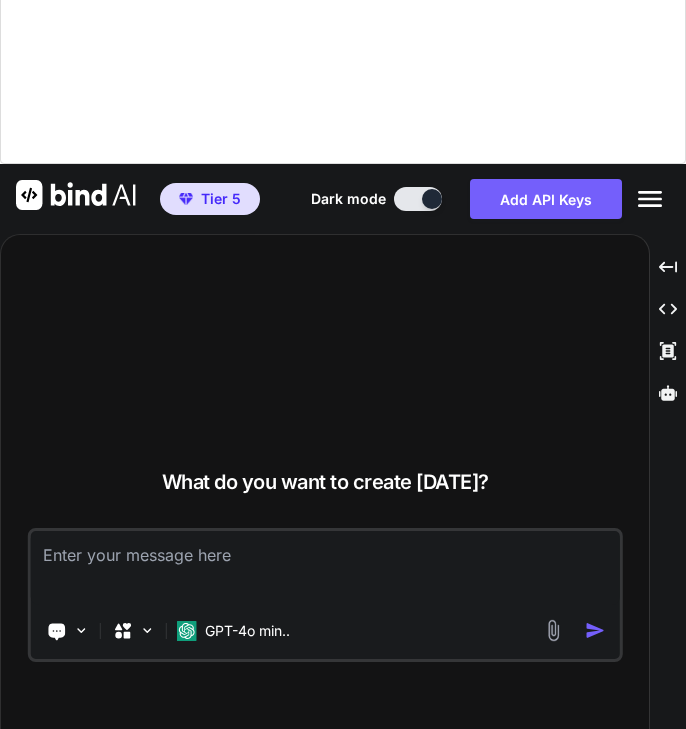 click at bounding box center (325, 568) 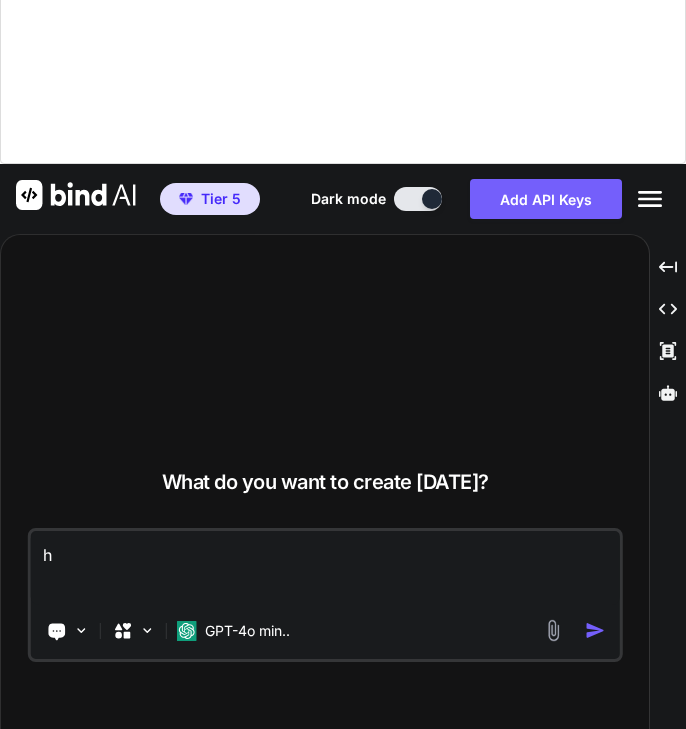 type on "hi" 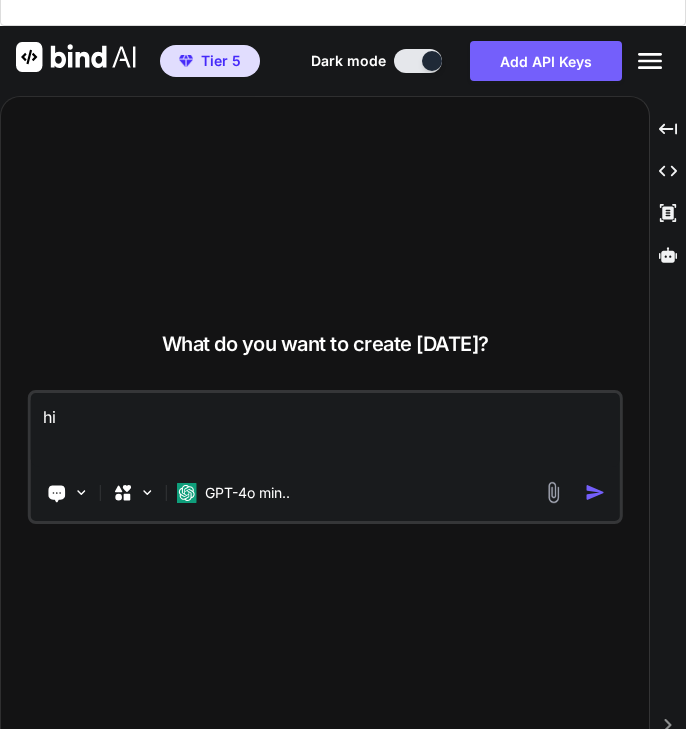 scroll, scrollTop: 275, scrollLeft: 0, axis: vertical 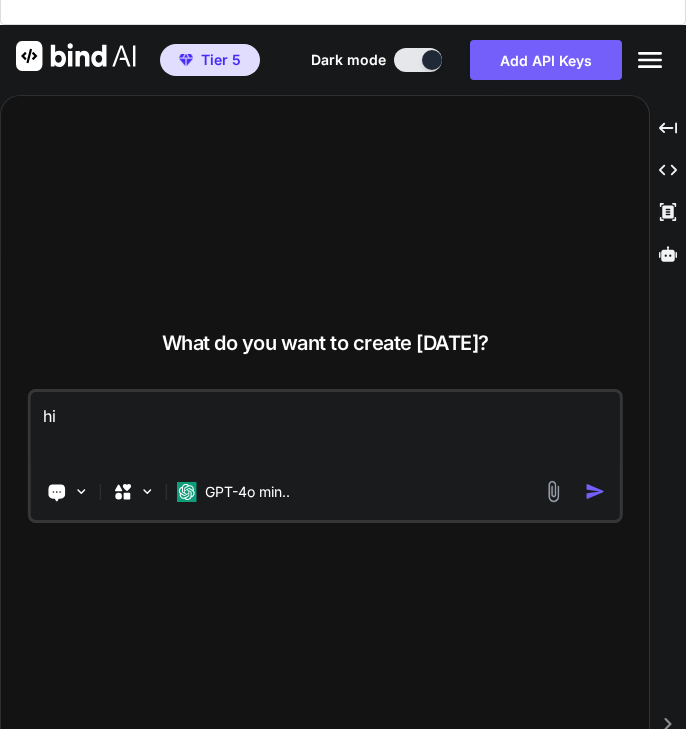 click on "hi" at bounding box center [325, 429] 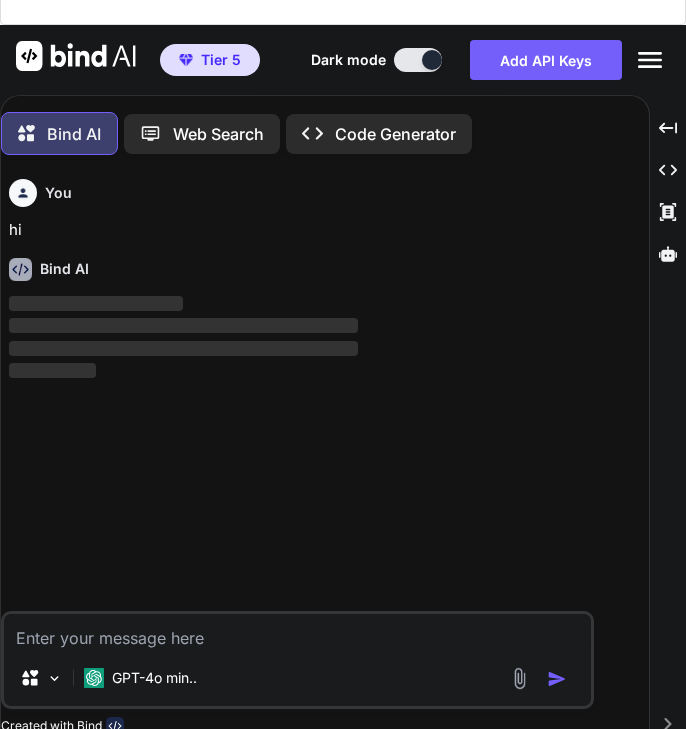 scroll, scrollTop: 9, scrollLeft: 0, axis: vertical 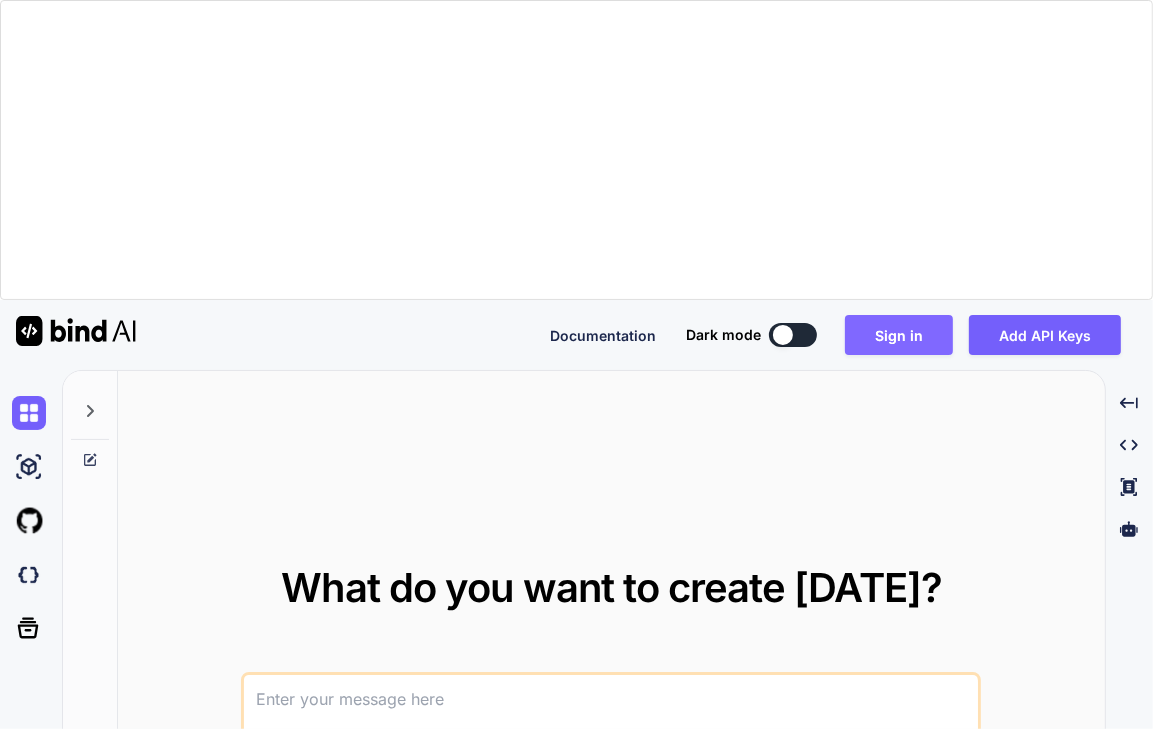 click on "Sign in" at bounding box center [899, 335] 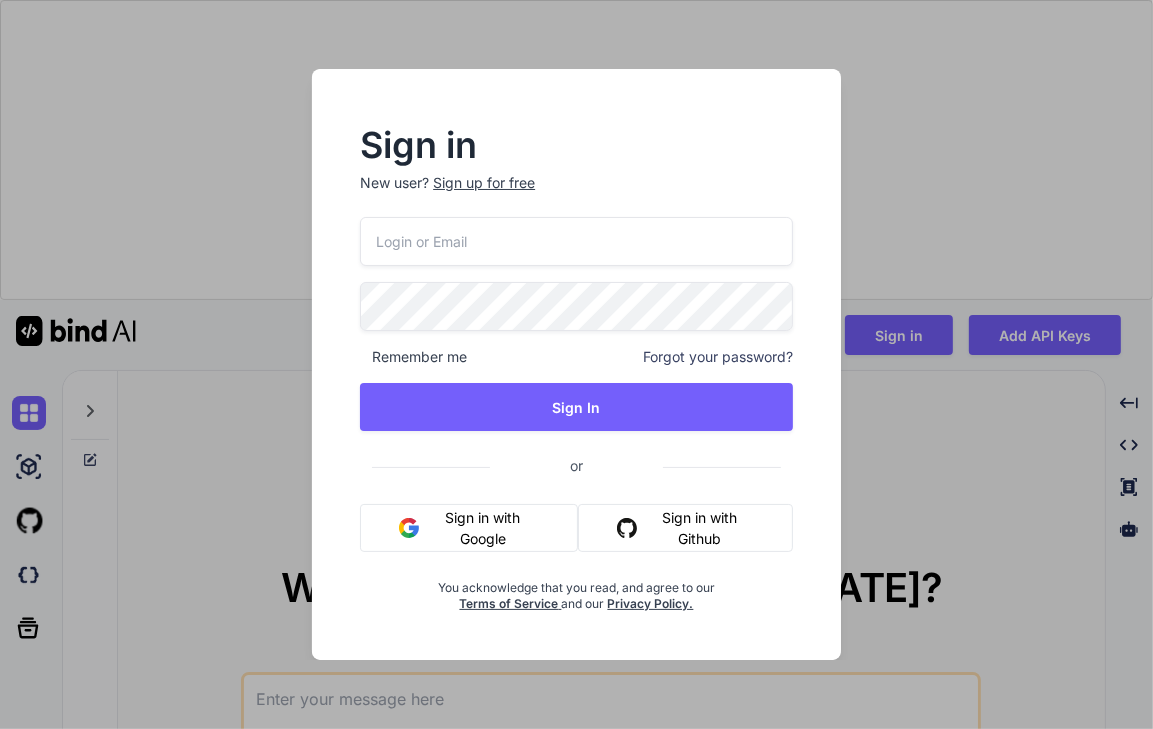 click at bounding box center (576, 241) 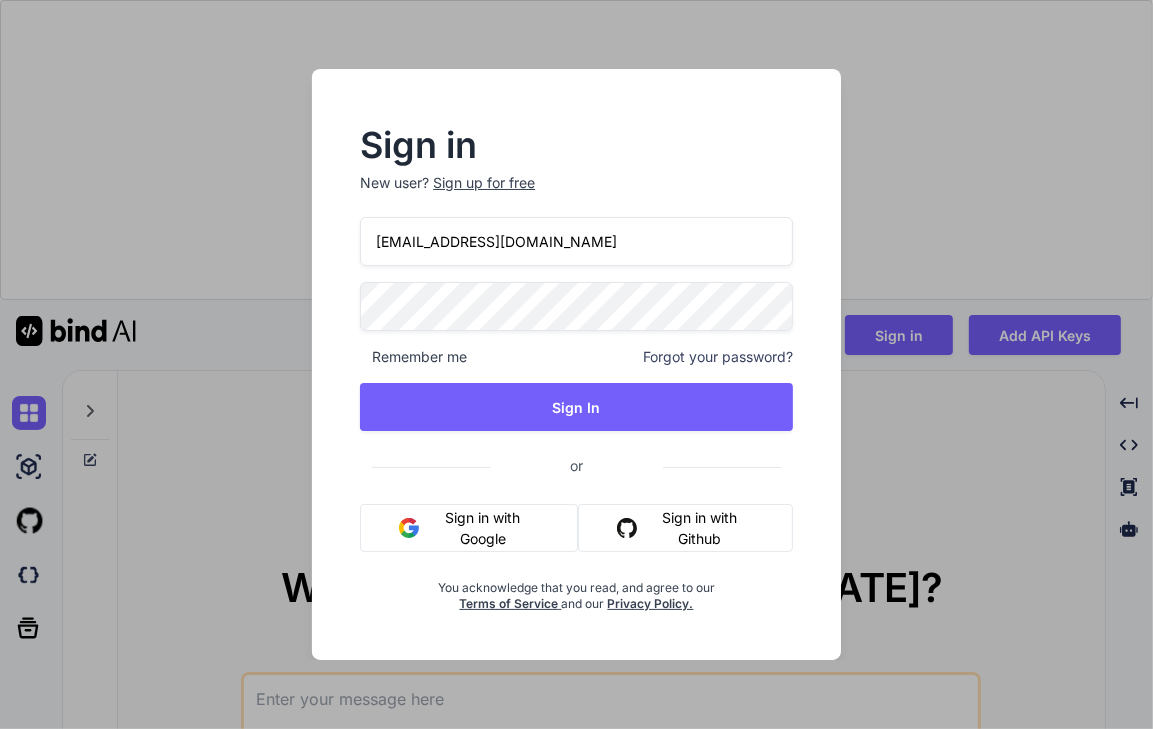 type on "arun51185@gmail.com" 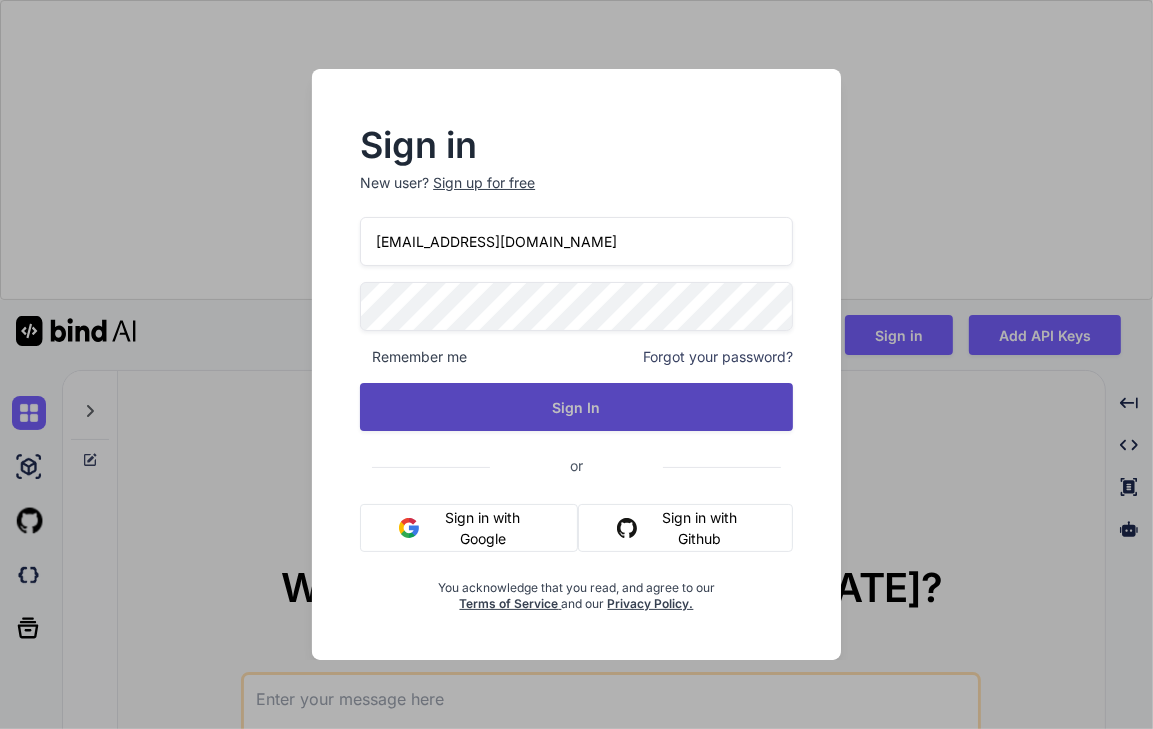 click on "Sign In" at bounding box center (576, 407) 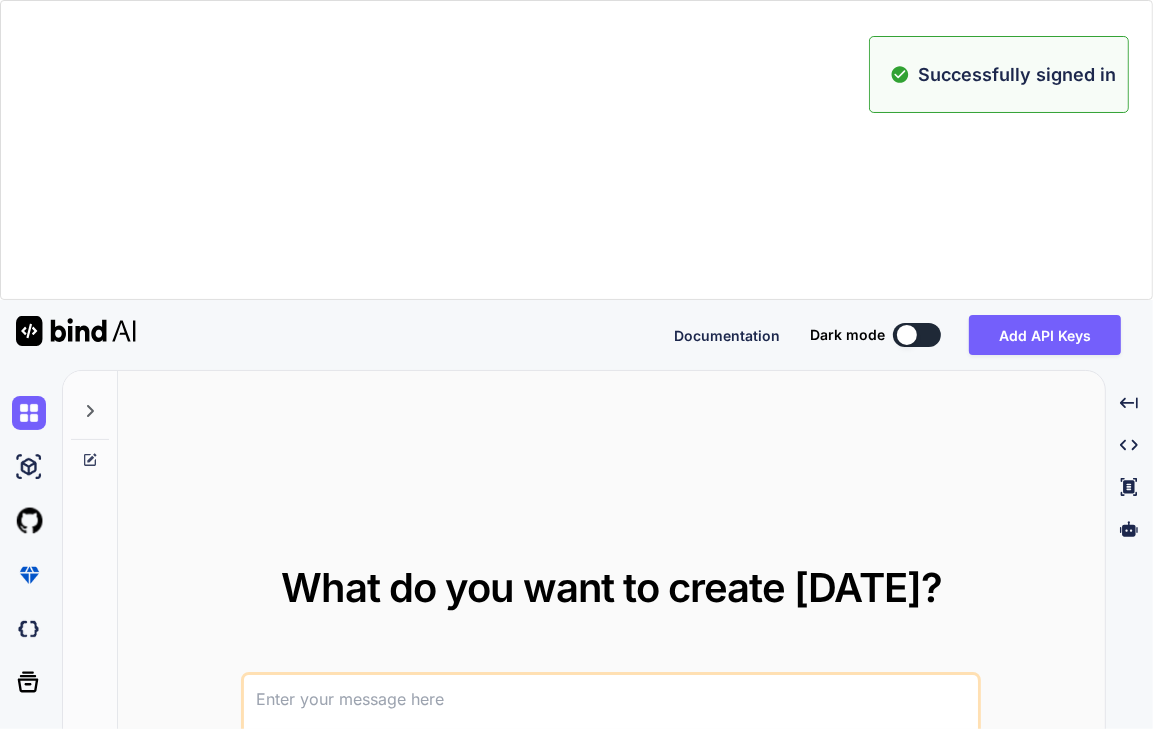 type on "x" 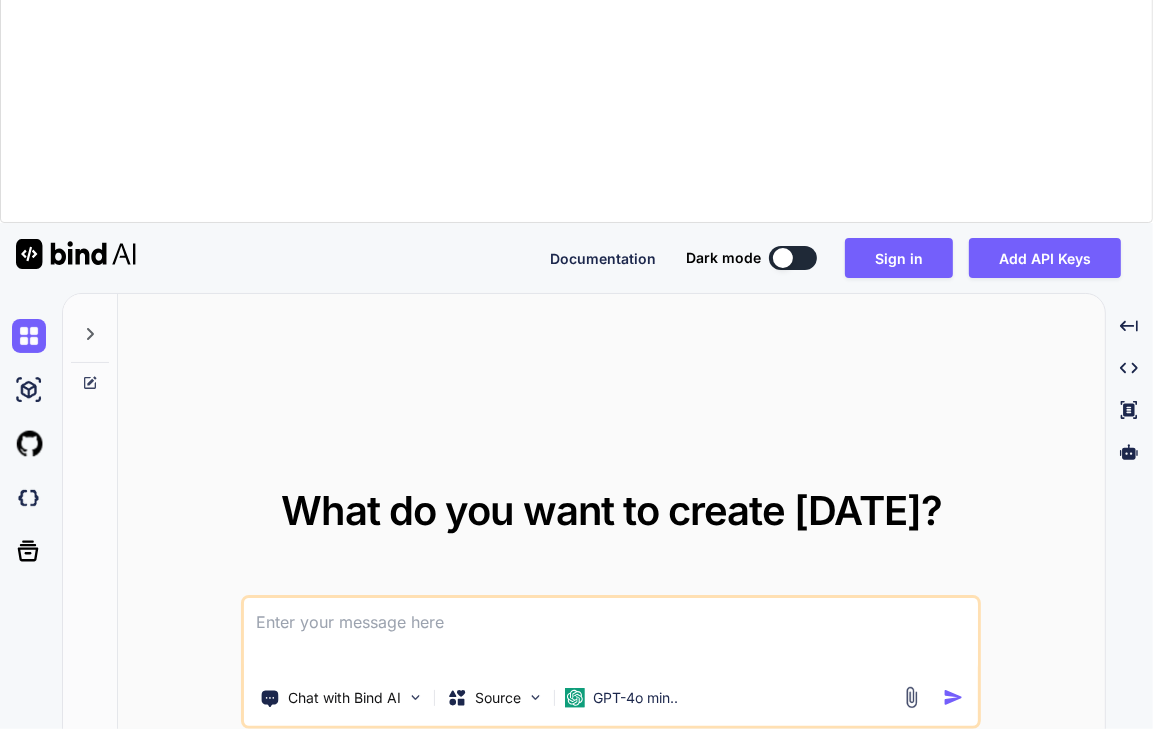 scroll, scrollTop: 78, scrollLeft: 0, axis: vertical 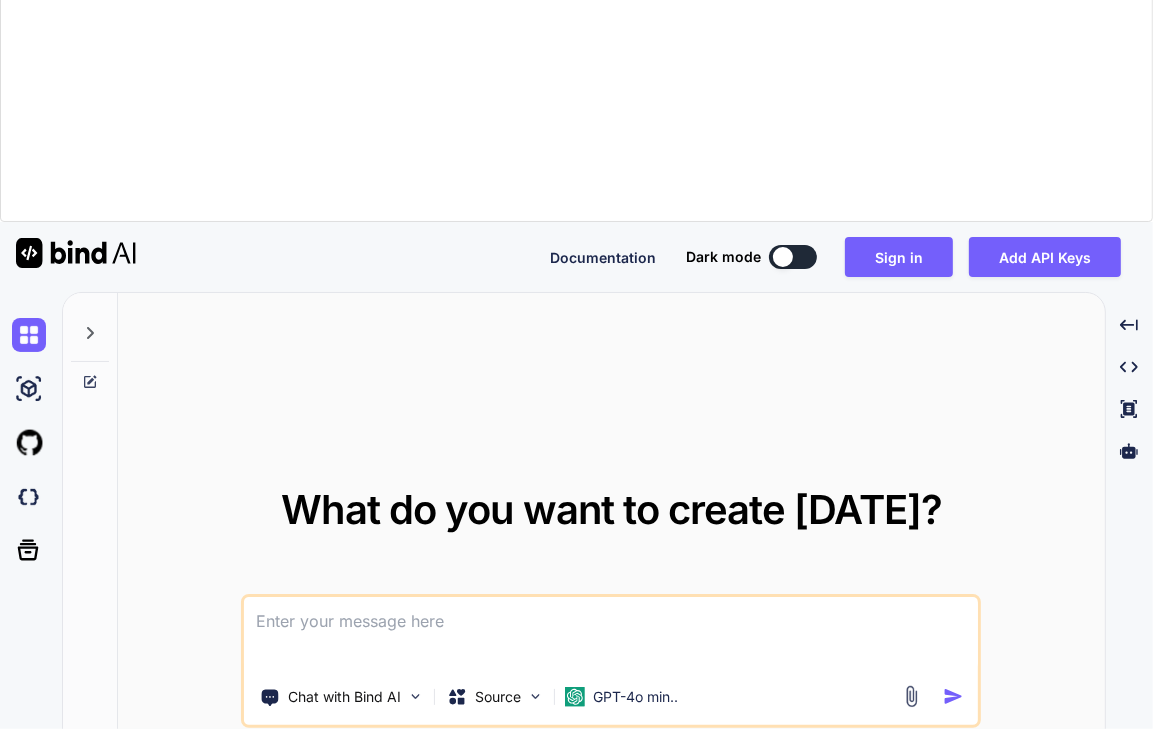 click at bounding box center (611, 634) 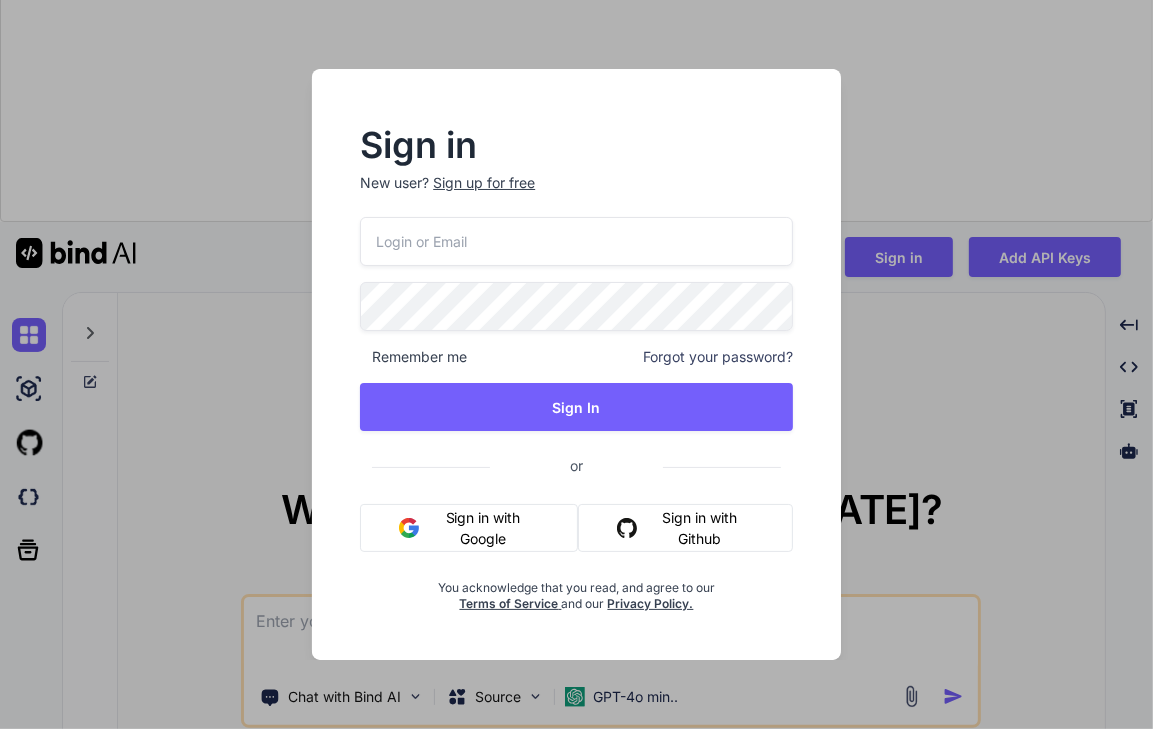 type 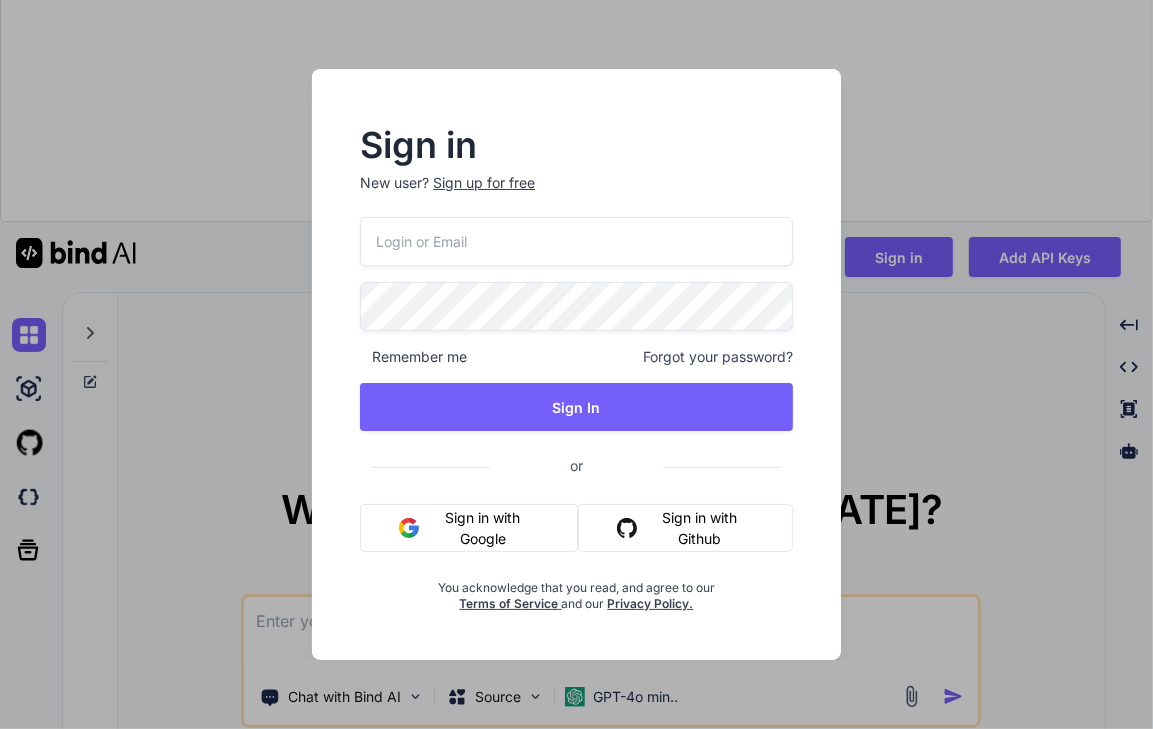 click at bounding box center [576, 241] 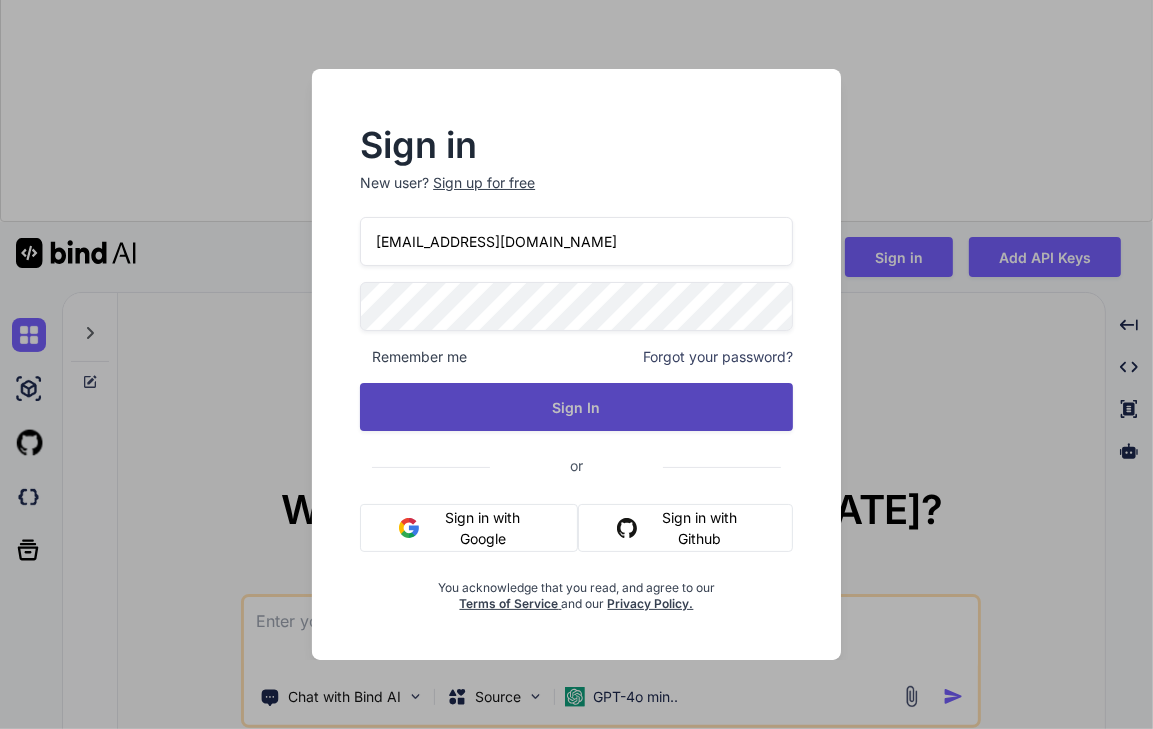 click on "Sign In" at bounding box center (576, 407) 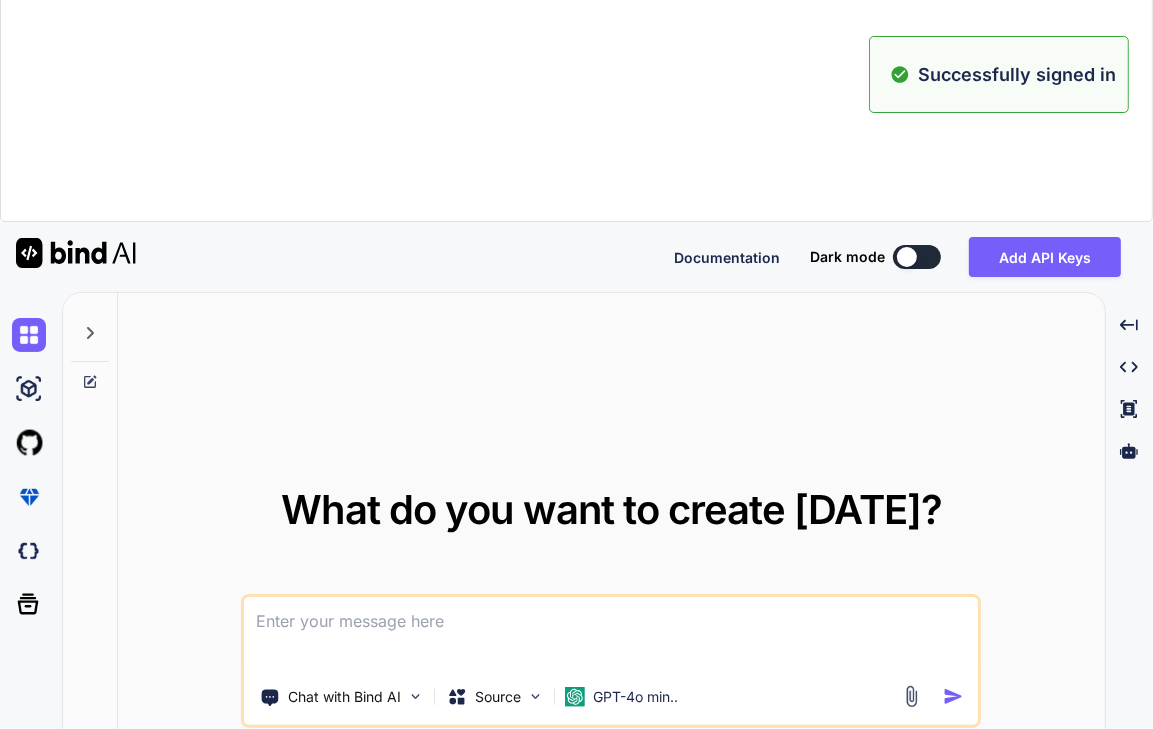 type on "x" 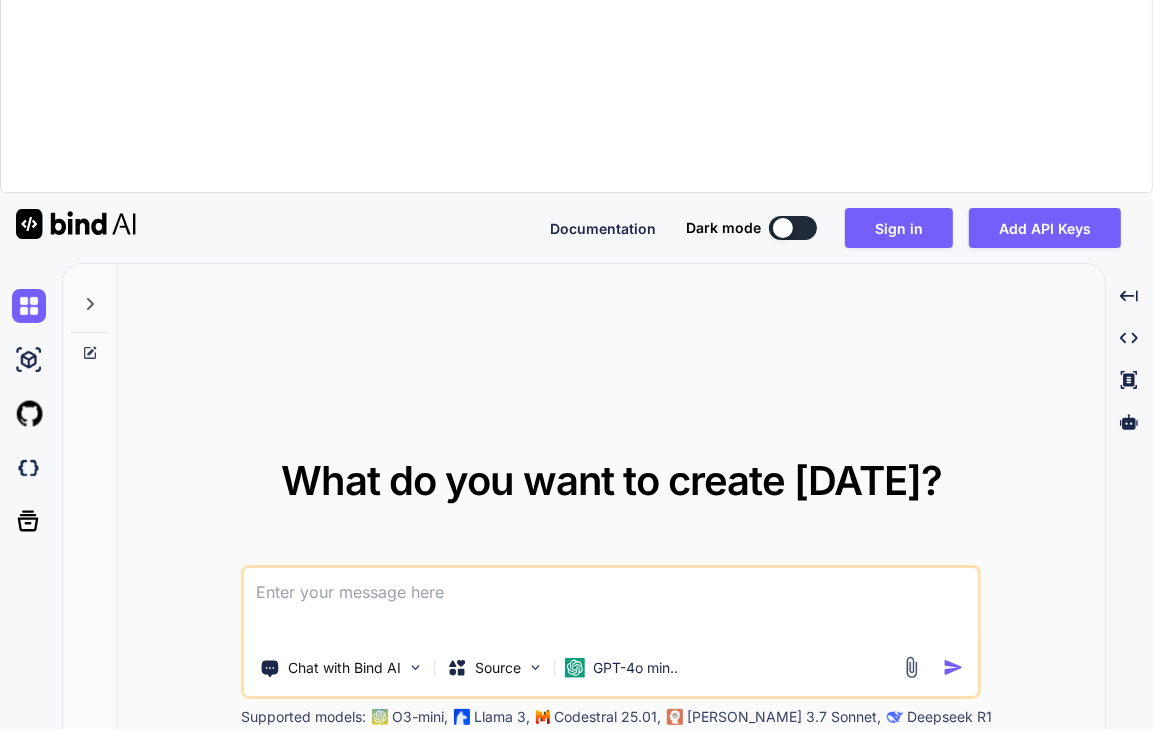 scroll, scrollTop: 84, scrollLeft: 0, axis: vertical 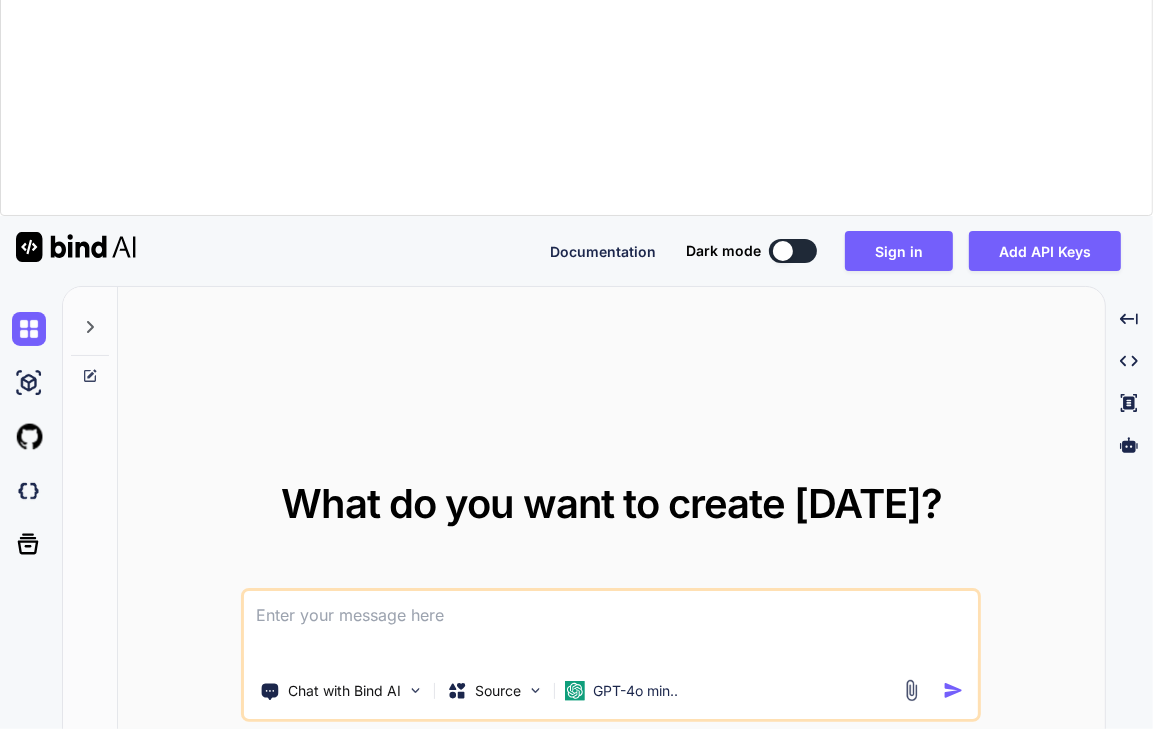 click at bounding box center (611, 628) 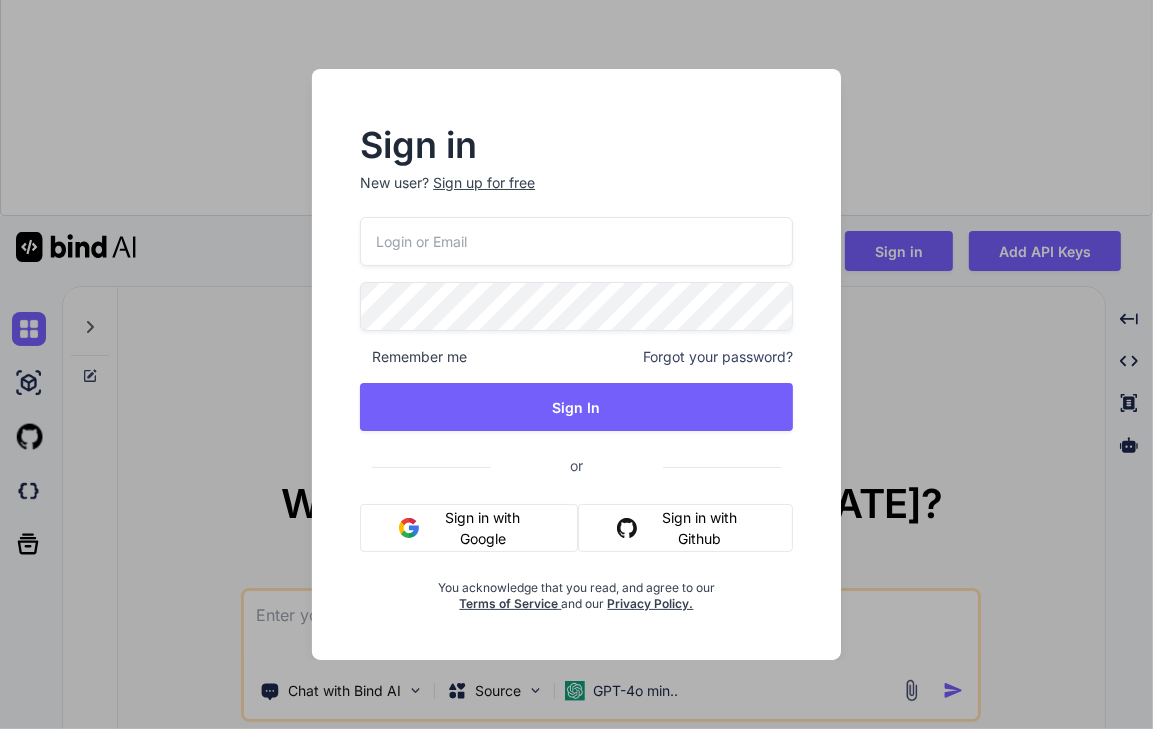 type 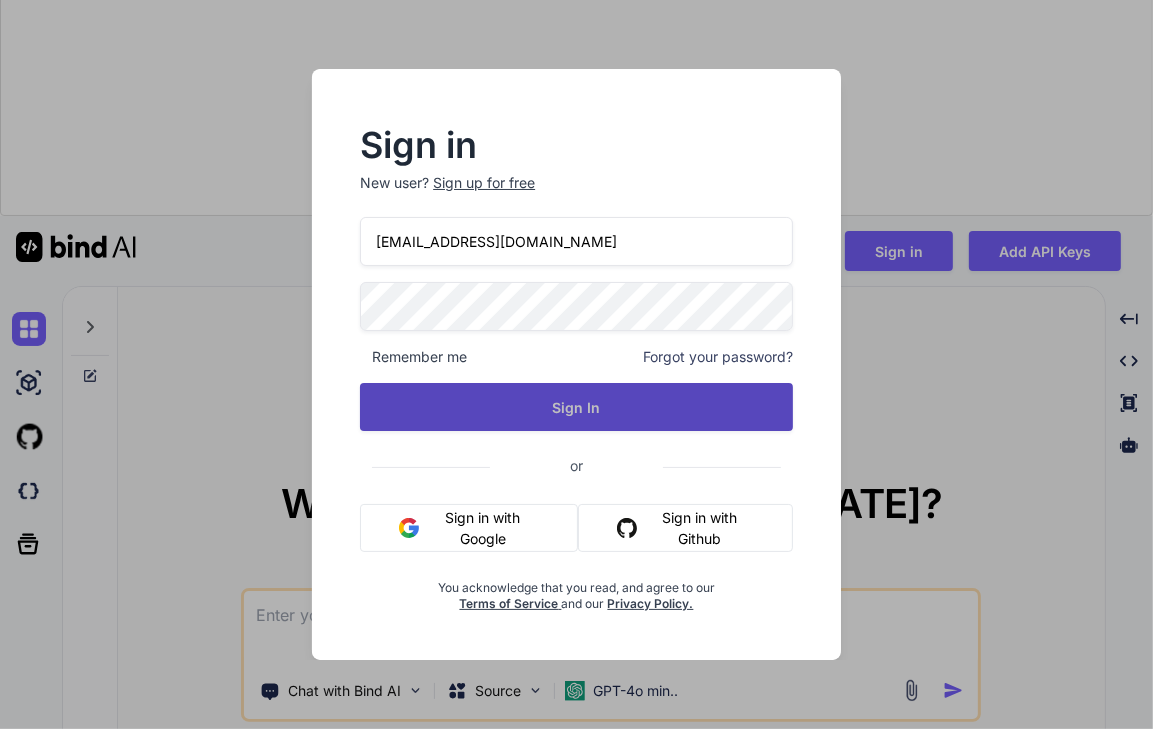 click on "Sign In" at bounding box center [576, 407] 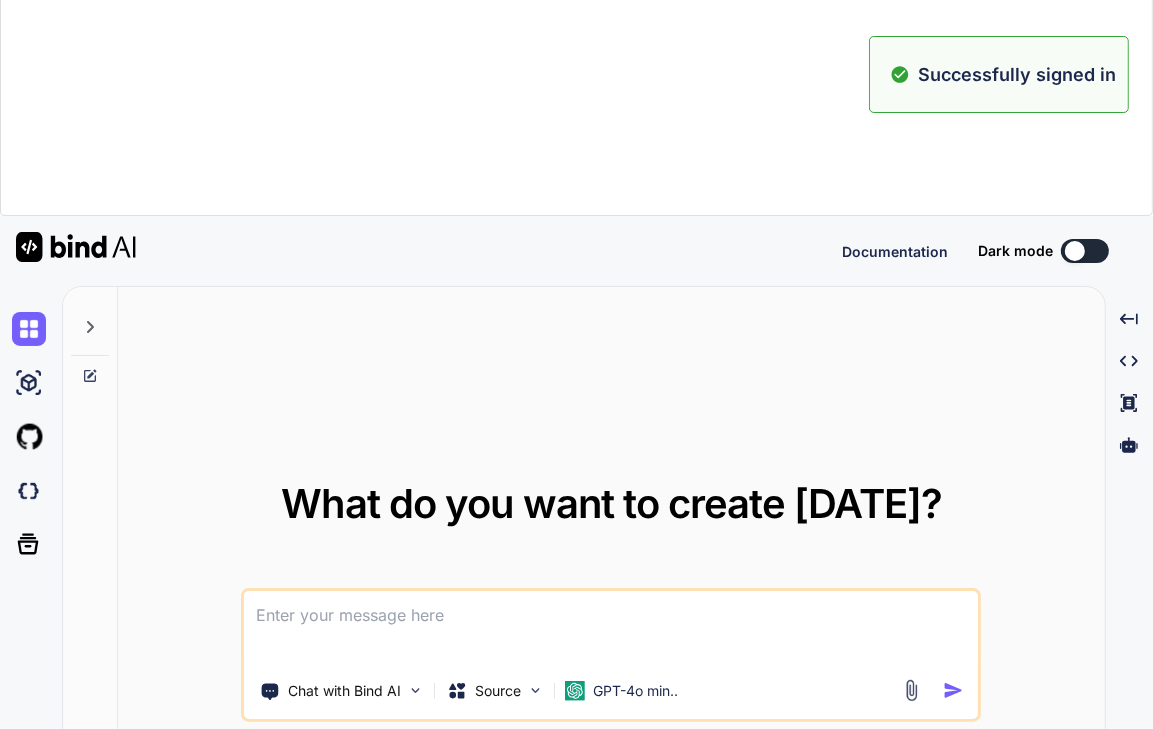 type on "x" 